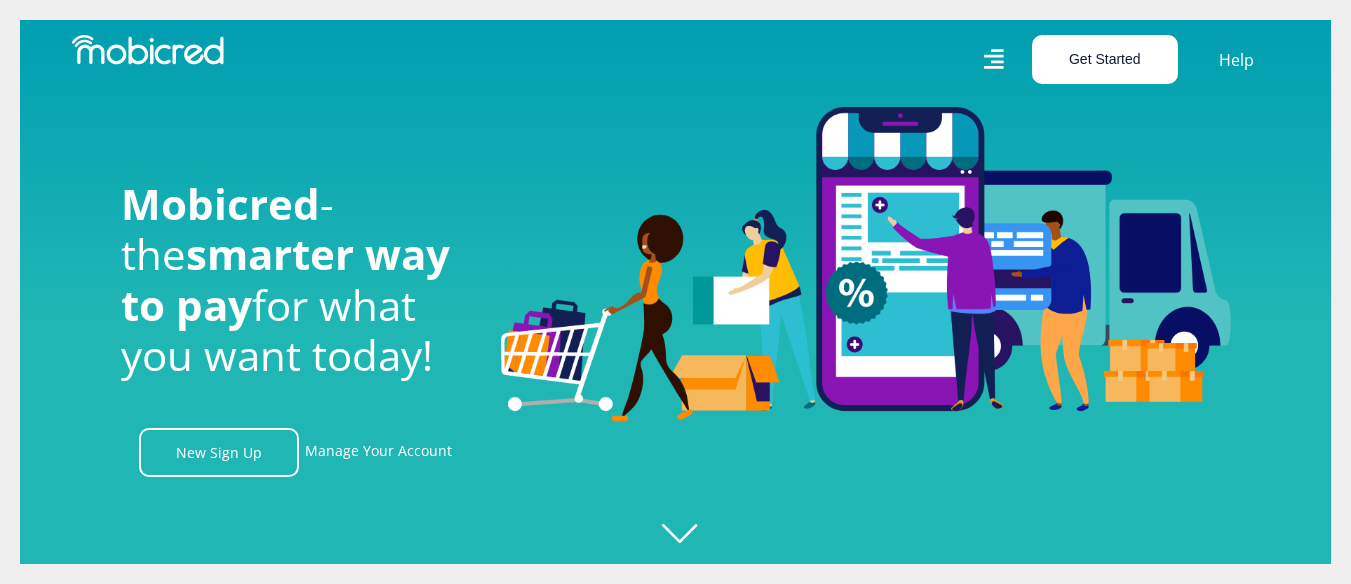 scroll, scrollTop: 0, scrollLeft: 0, axis: both 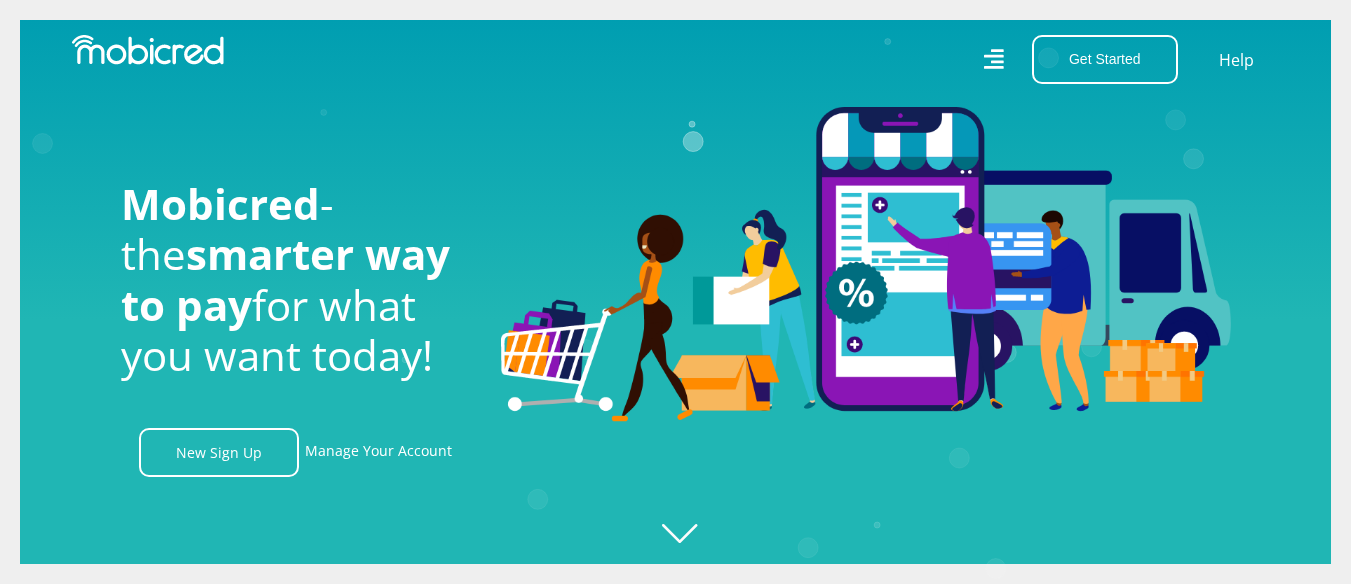 click on "Created with Raphaël 2.3.0" 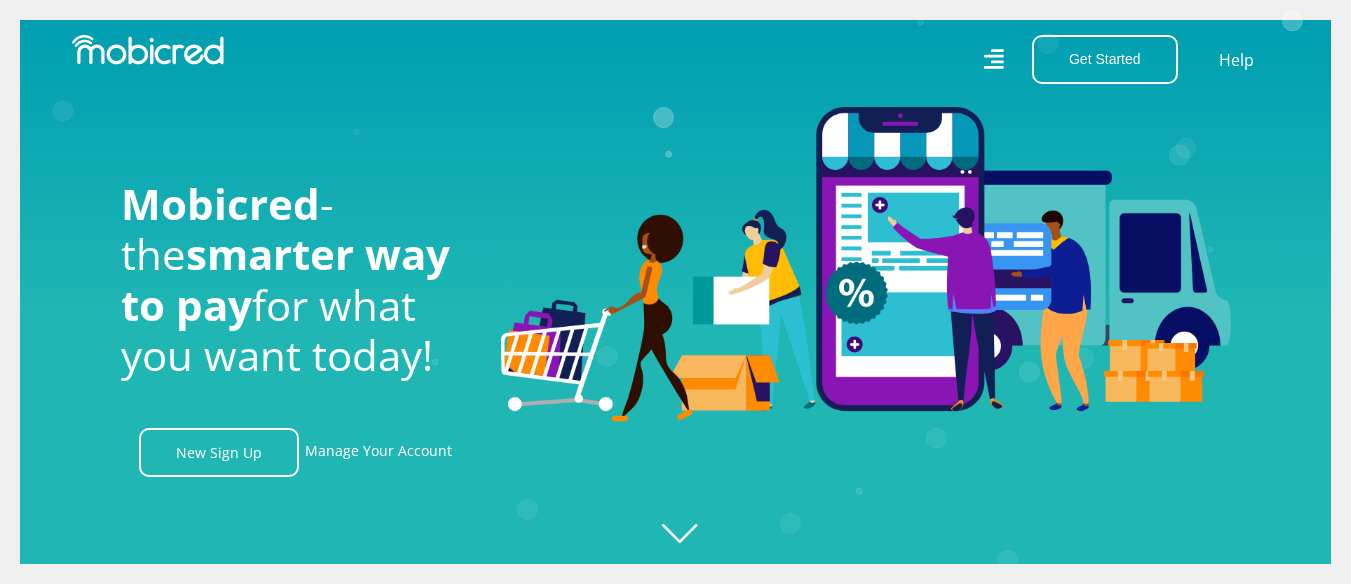 click on "Created with Raphaël 2.3.0" 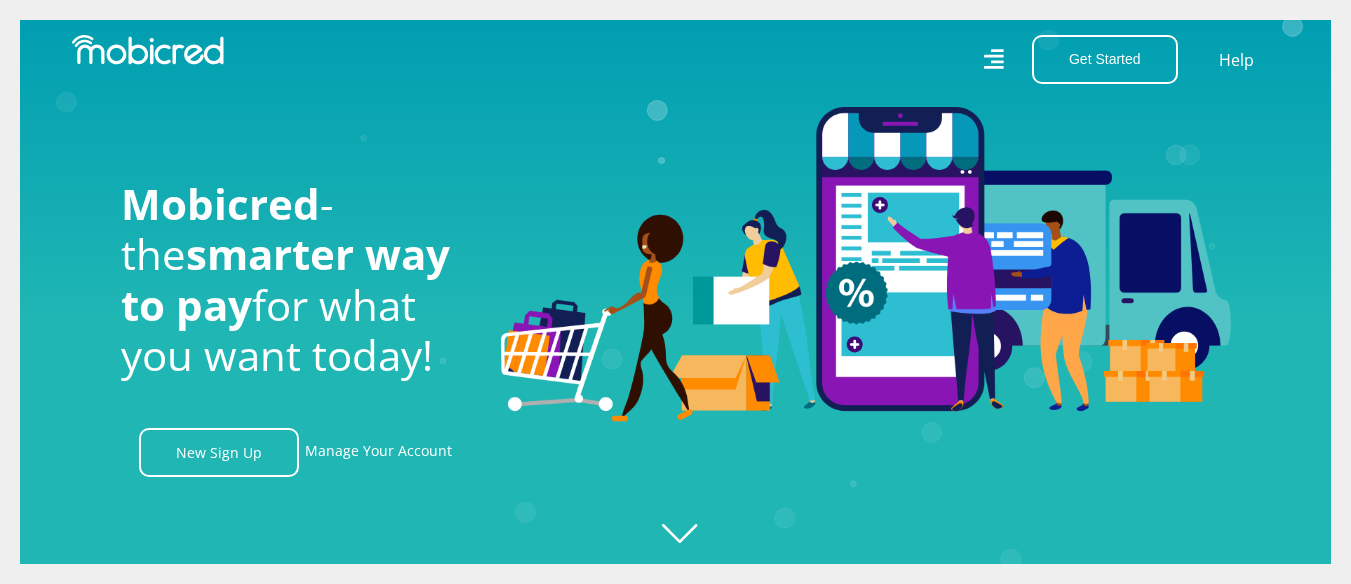 click on "Created with Raphaël 2.3.0" 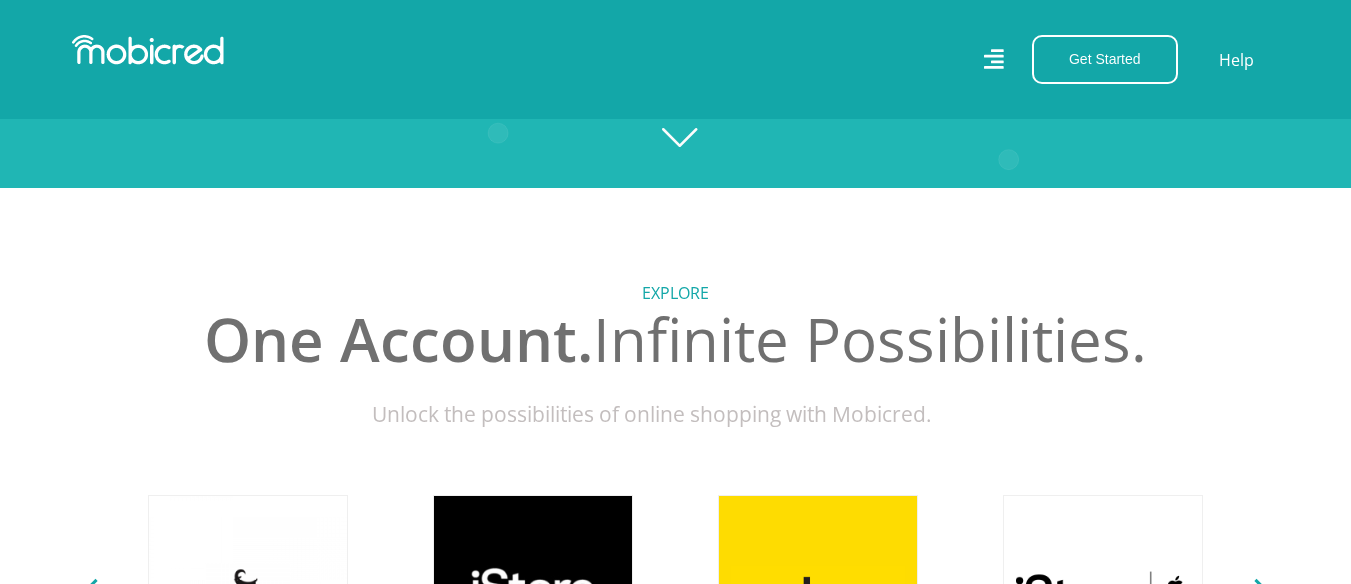 scroll, scrollTop: 400, scrollLeft: 0, axis: vertical 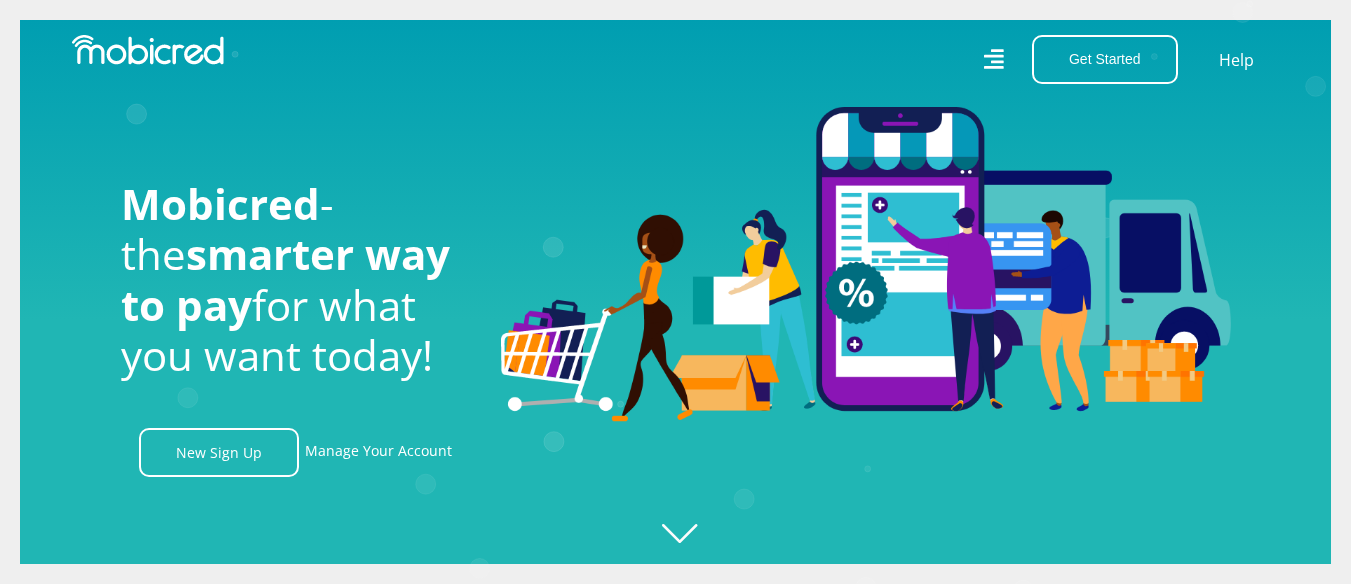 click 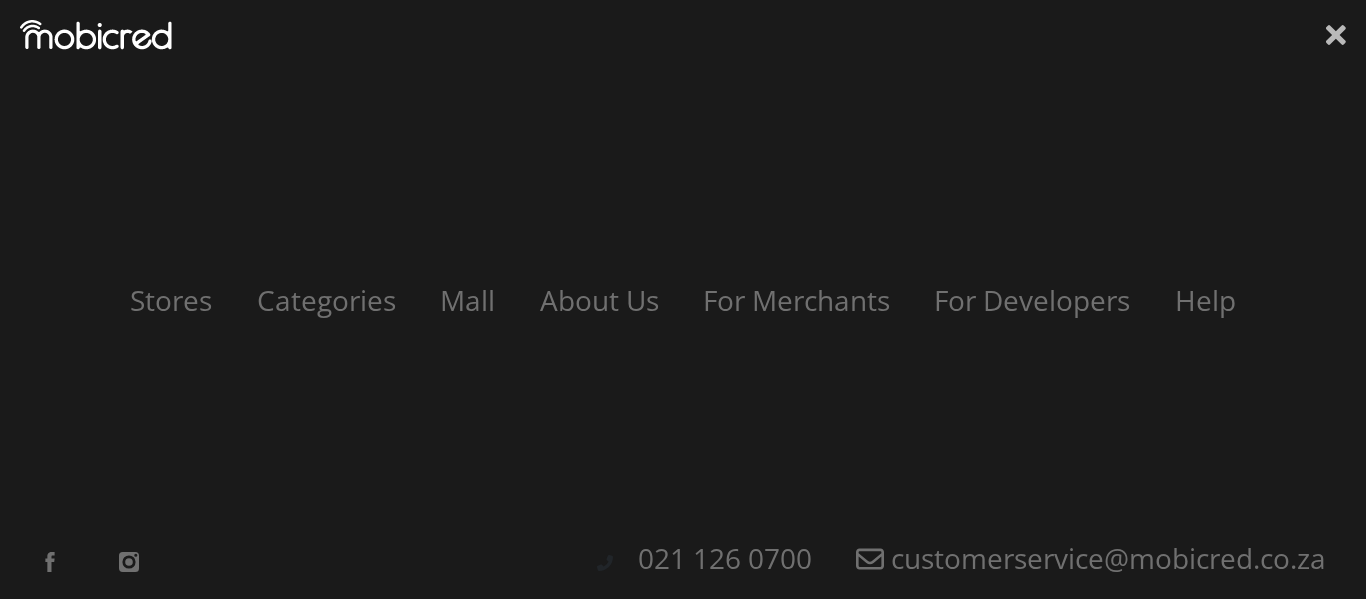 click 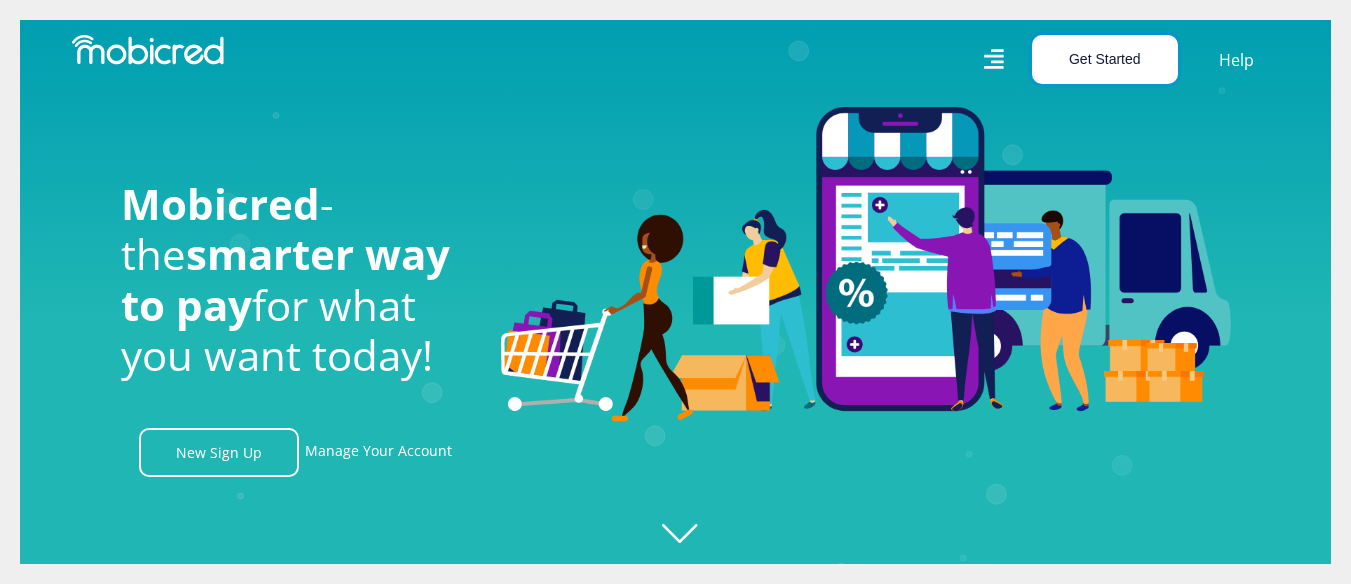click on "Get Started" at bounding box center [1105, 59] 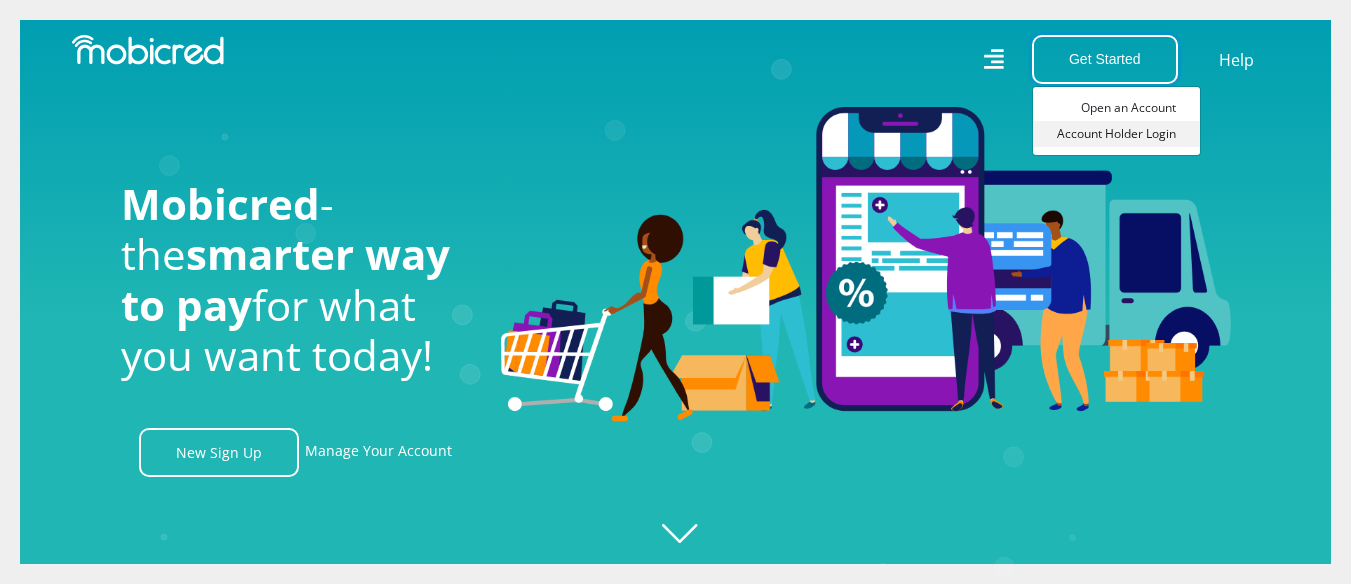 scroll, scrollTop: 0, scrollLeft: 0, axis: both 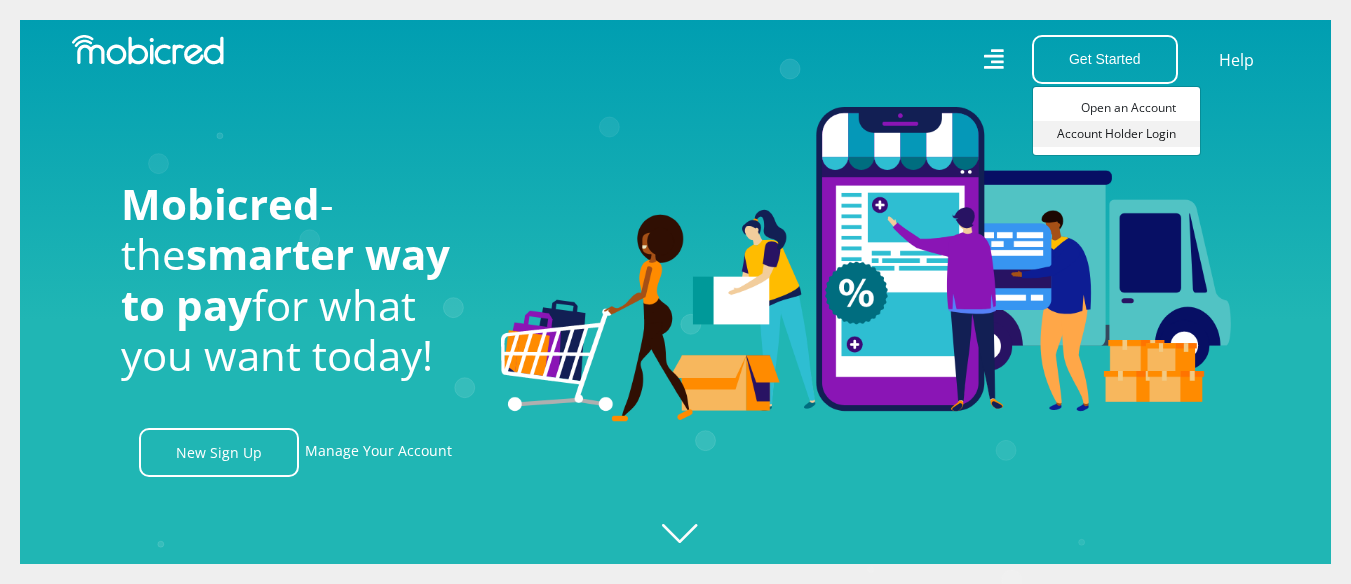 click on "Account Holder Login" at bounding box center [1116, 134] 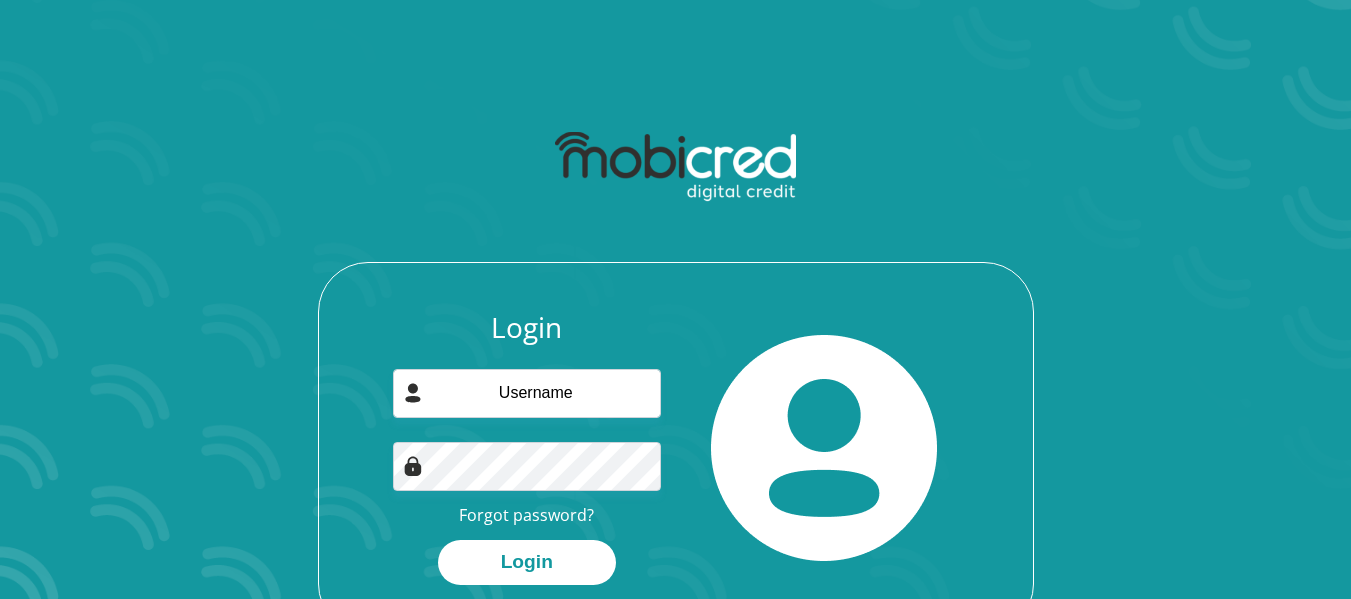 scroll, scrollTop: 0, scrollLeft: 0, axis: both 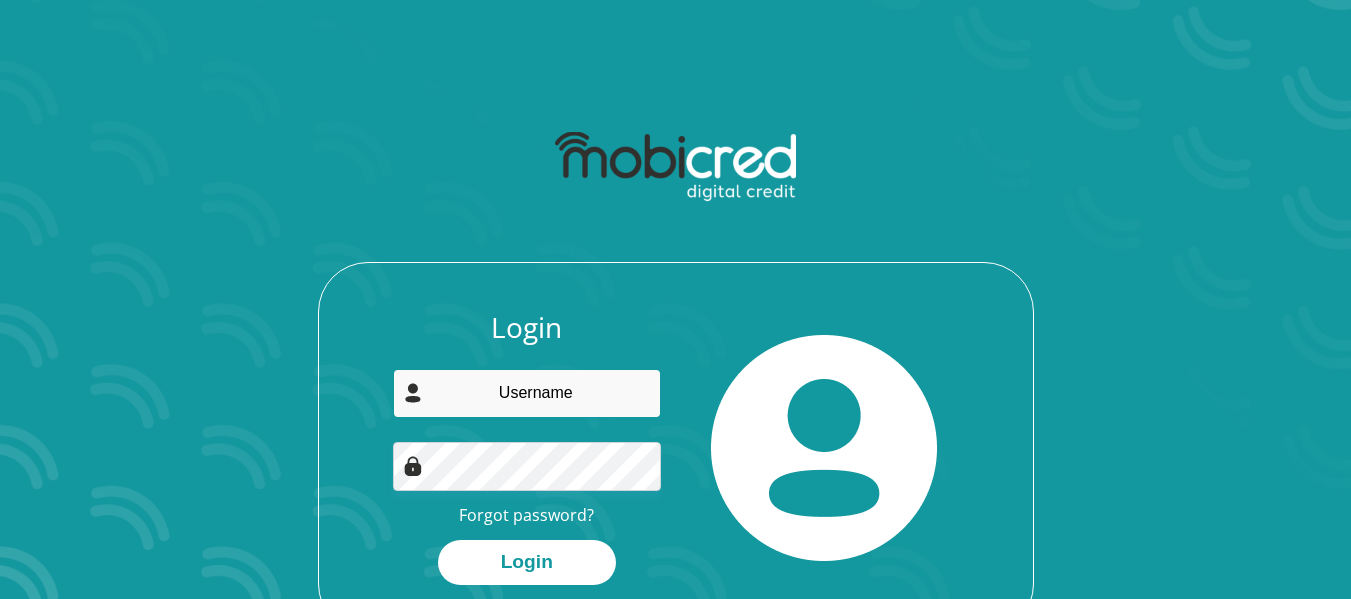 click at bounding box center (527, 393) 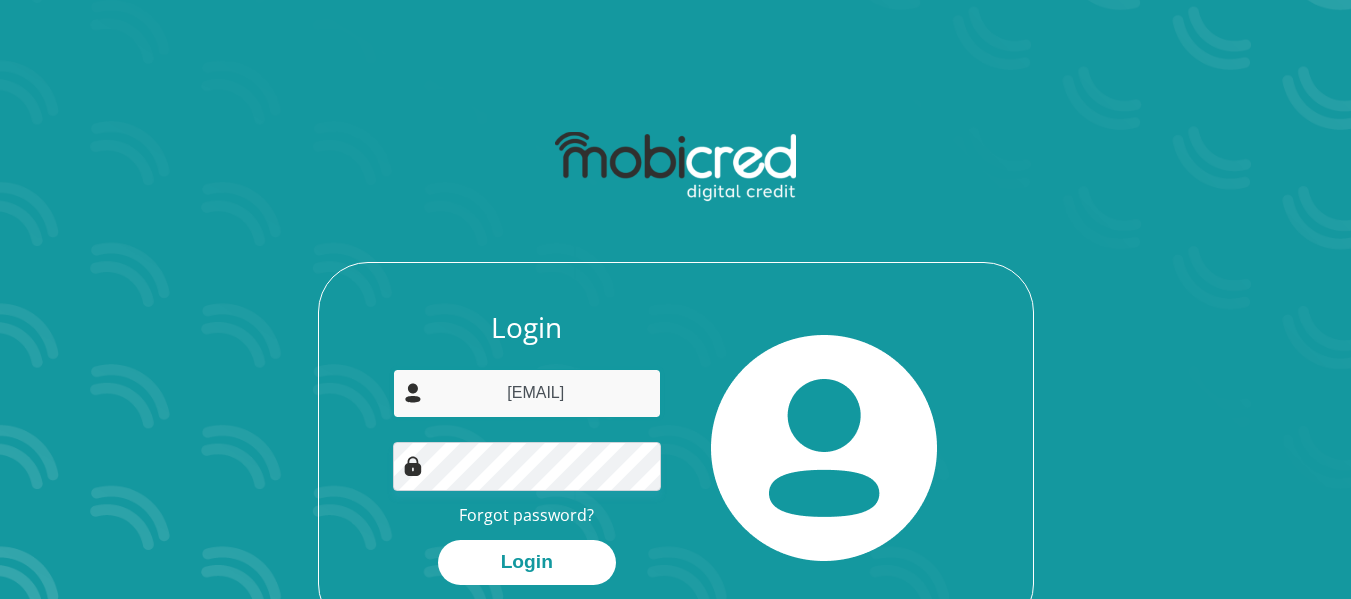 type on "[EMAIL]" 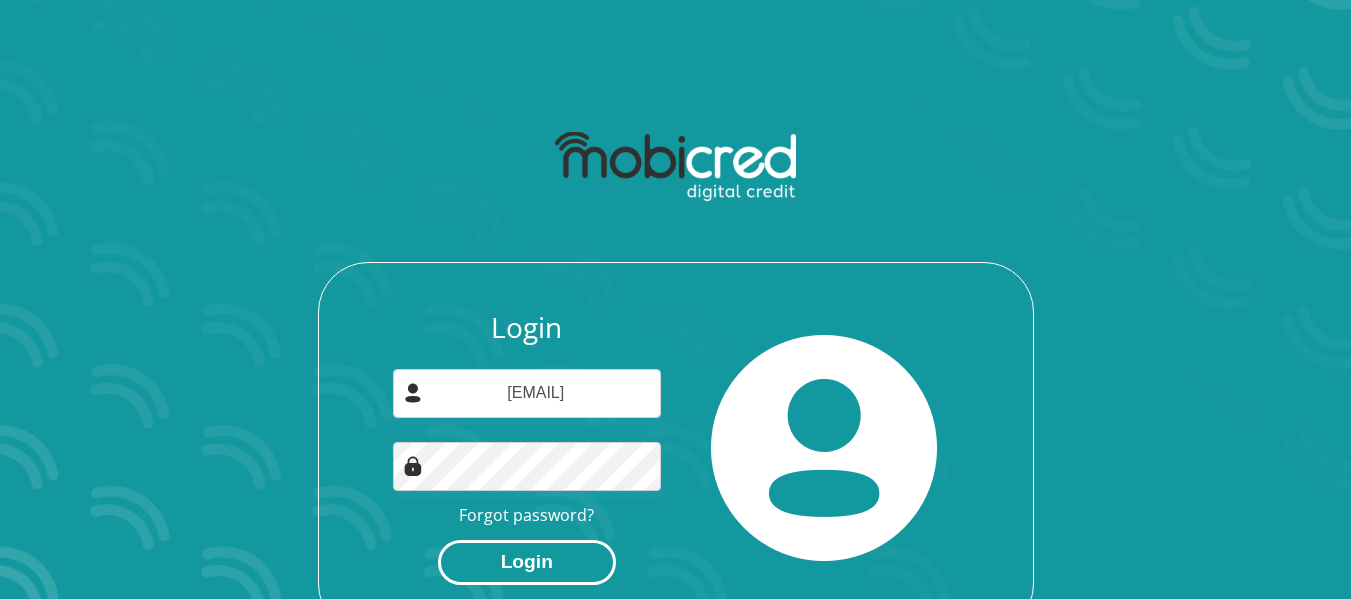 click on "Login" at bounding box center (527, 562) 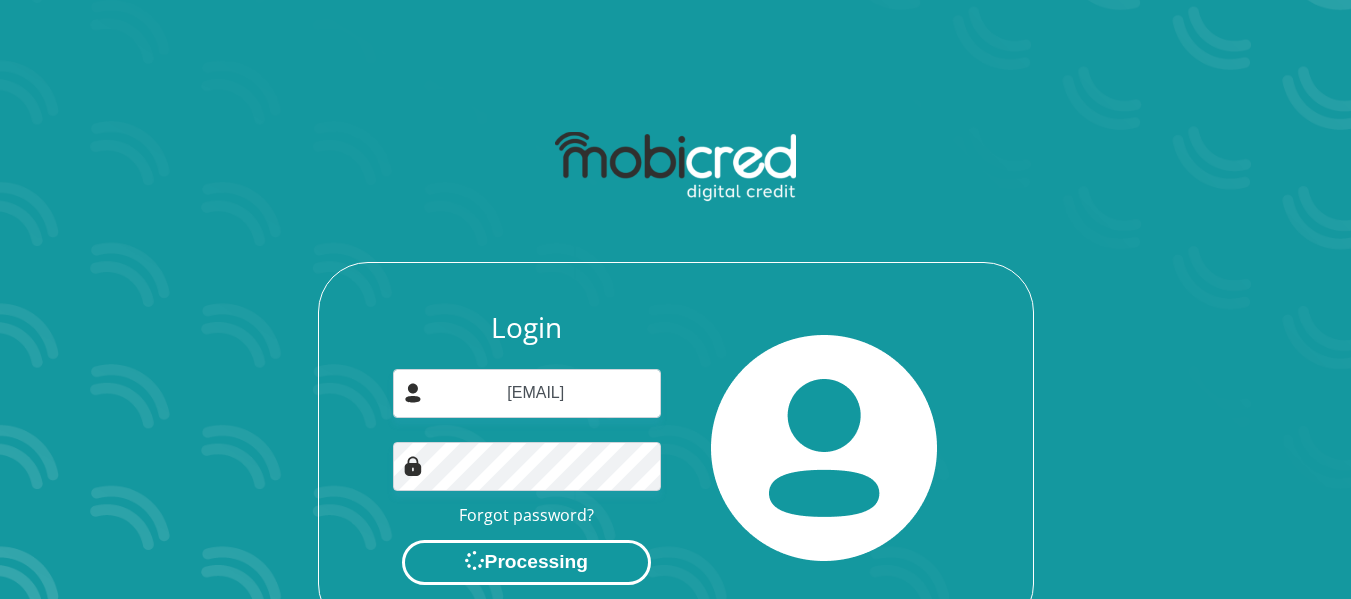 scroll, scrollTop: 0, scrollLeft: 0, axis: both 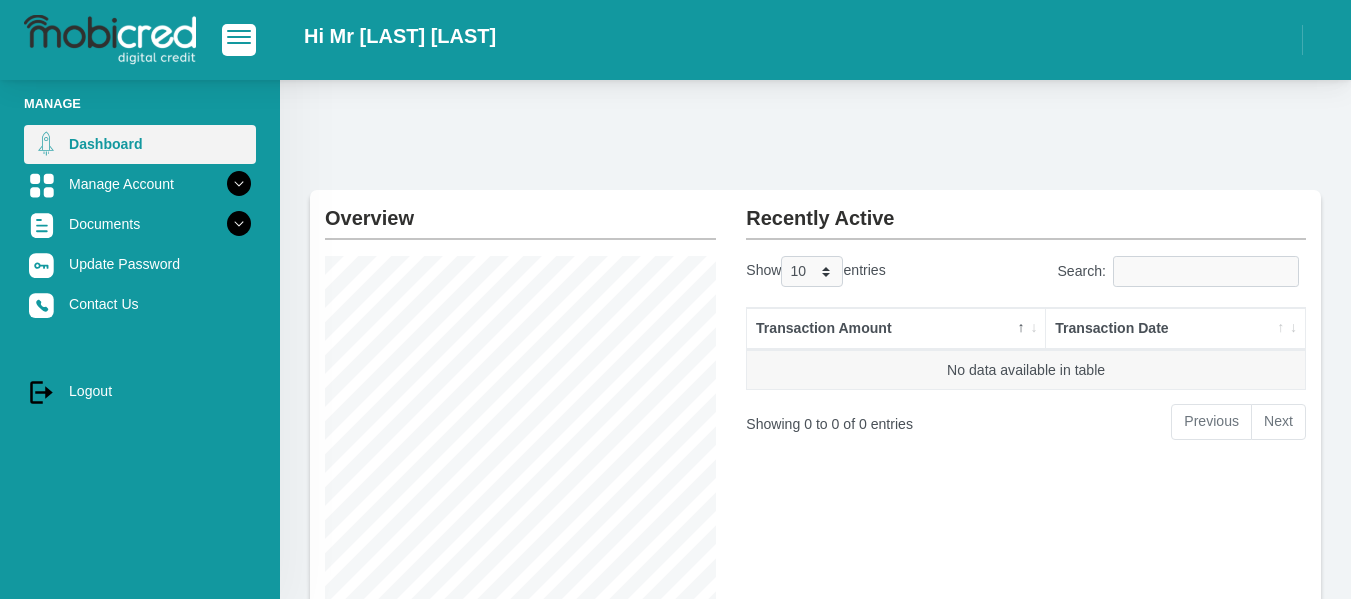 click on "Dashboard" at bounding box center [140, 144] 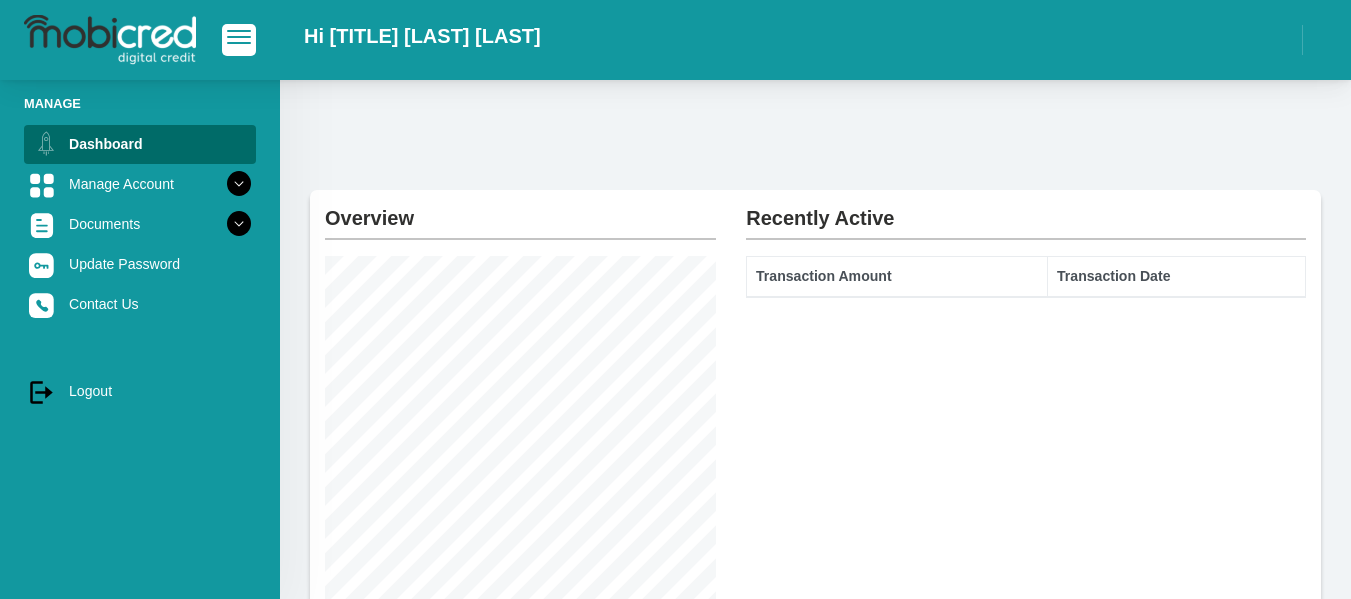 scroll, scrollTop: 0, scrollLeft: 0, axis: both 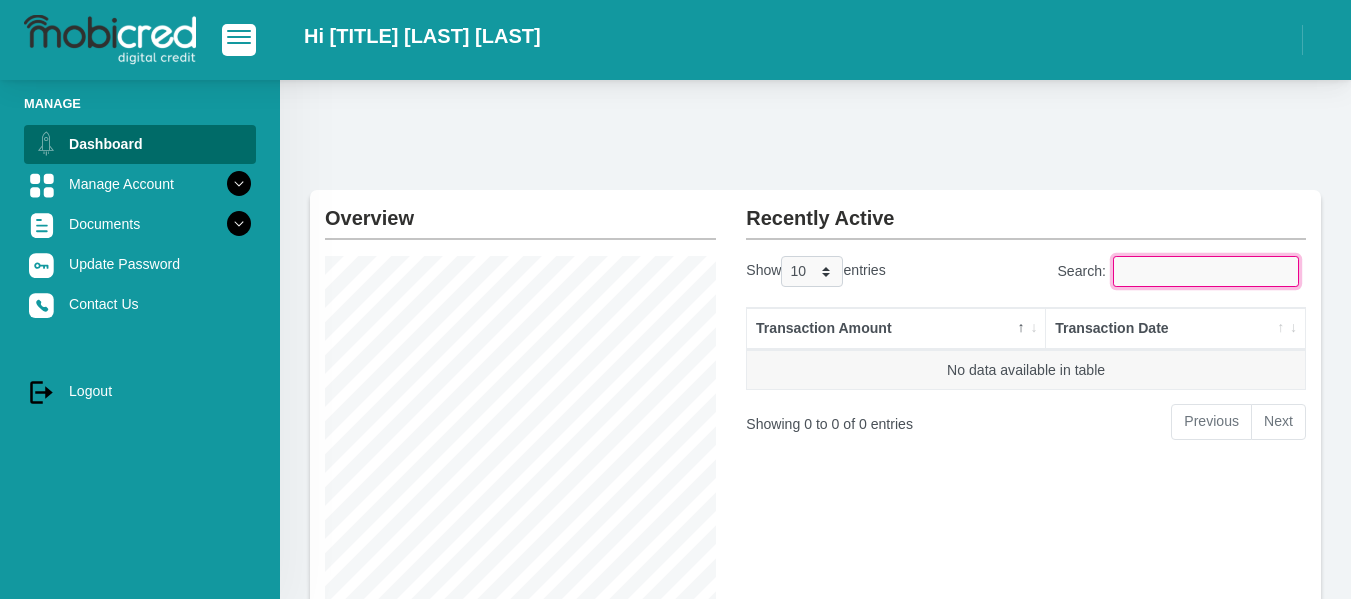 click on "Search:" at bounding box center (1206, 271) 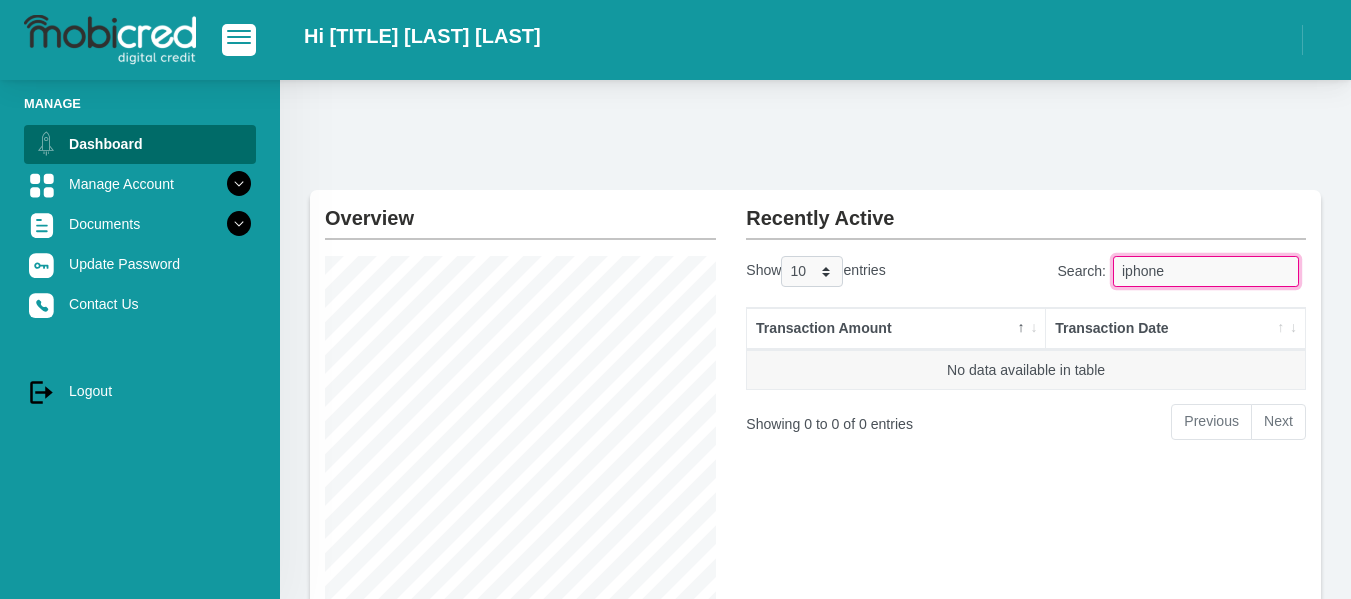 type on "iphone" 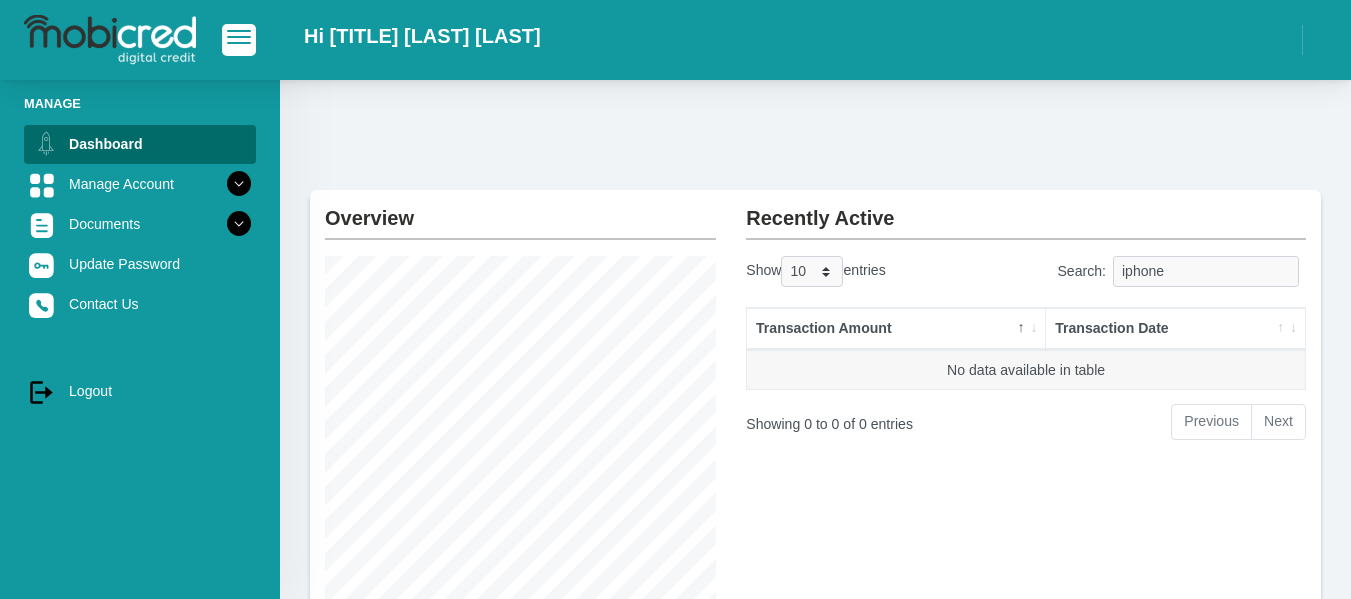 click on "Next" at bounding box center (1279, 422) 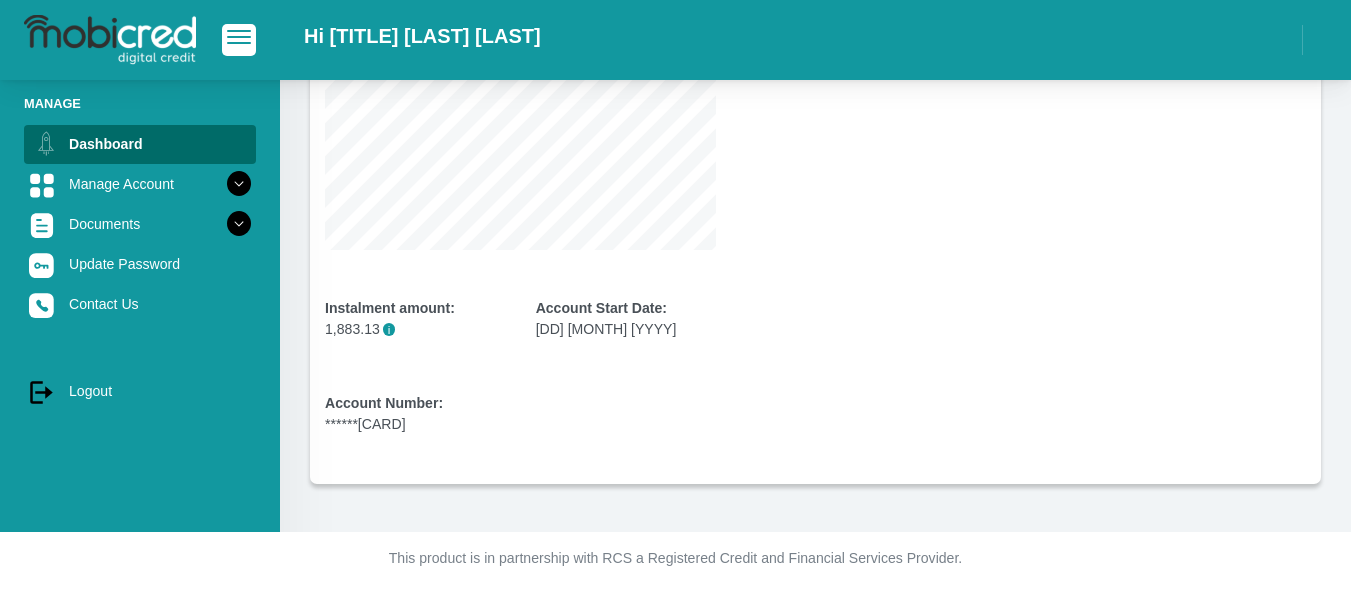 scroll, scrollTop: 399, scrollLeft: 0, axis: vertical 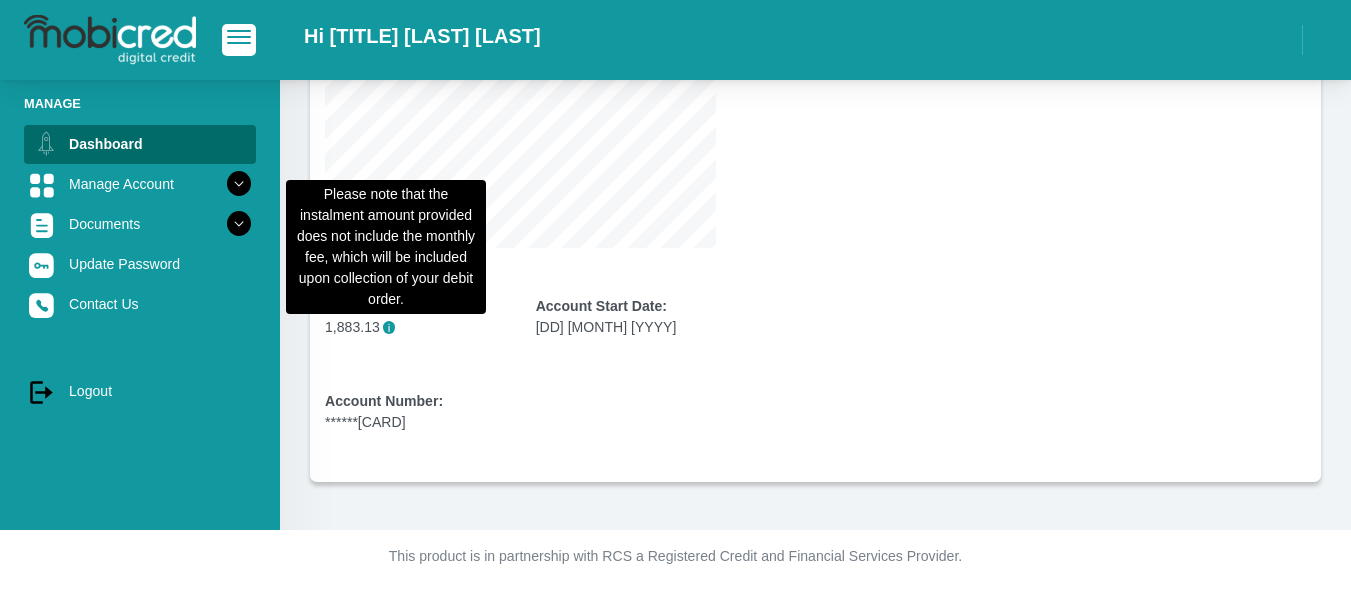 click on "i" at bounding box center (389, 327) 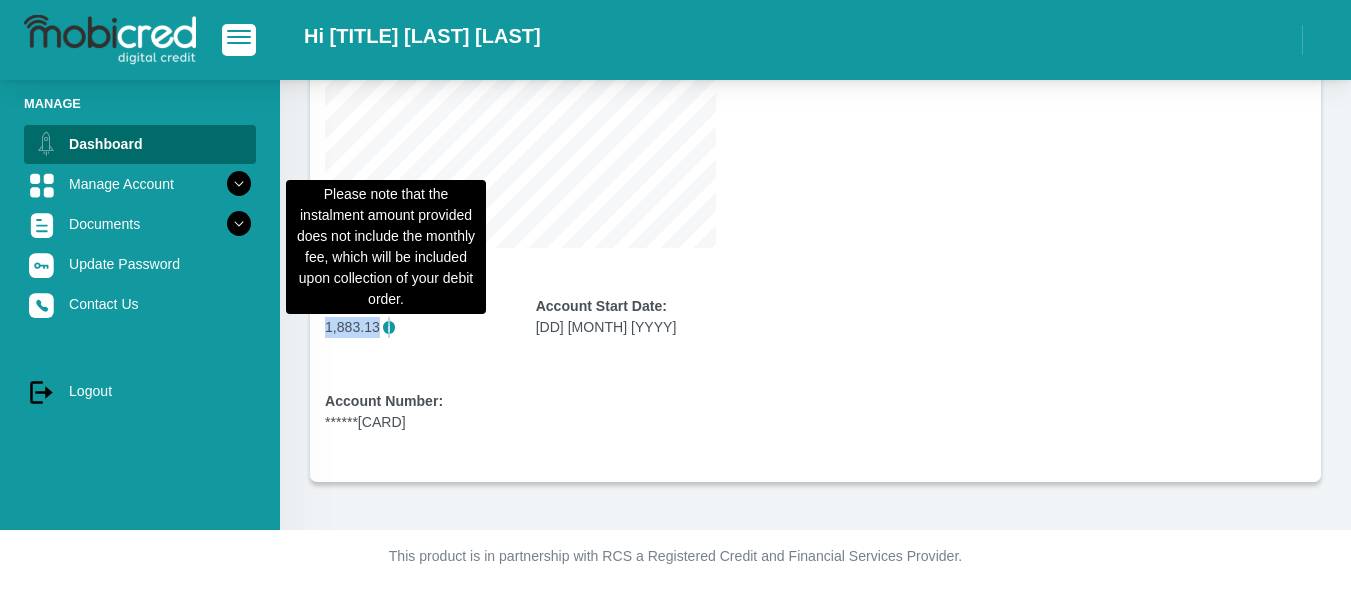 click on "i" at bounding box center [389, 327] 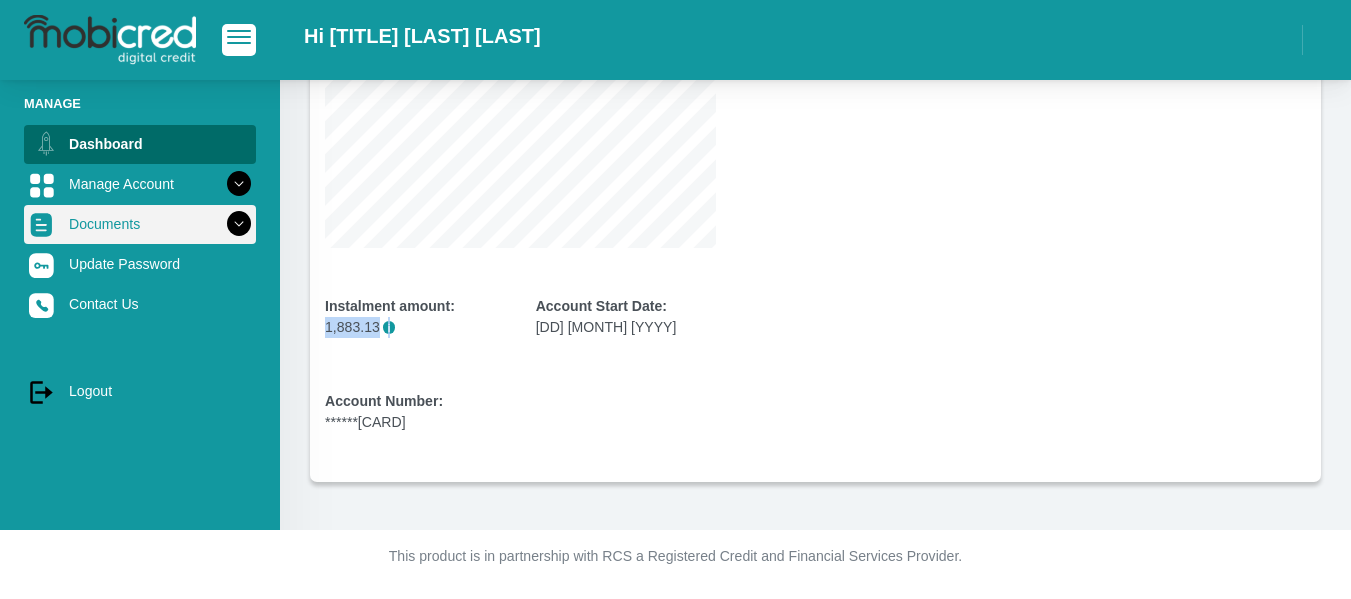 click on "Documents" at bounding box center (140, 224) 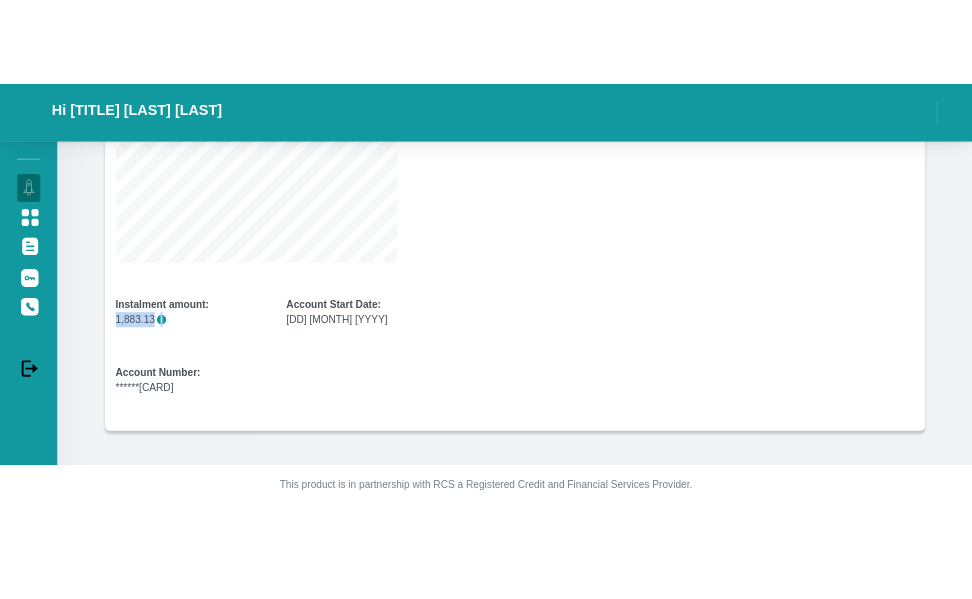 scroll, scrollTop: 299, scrollLeft: 0, axis: vertical 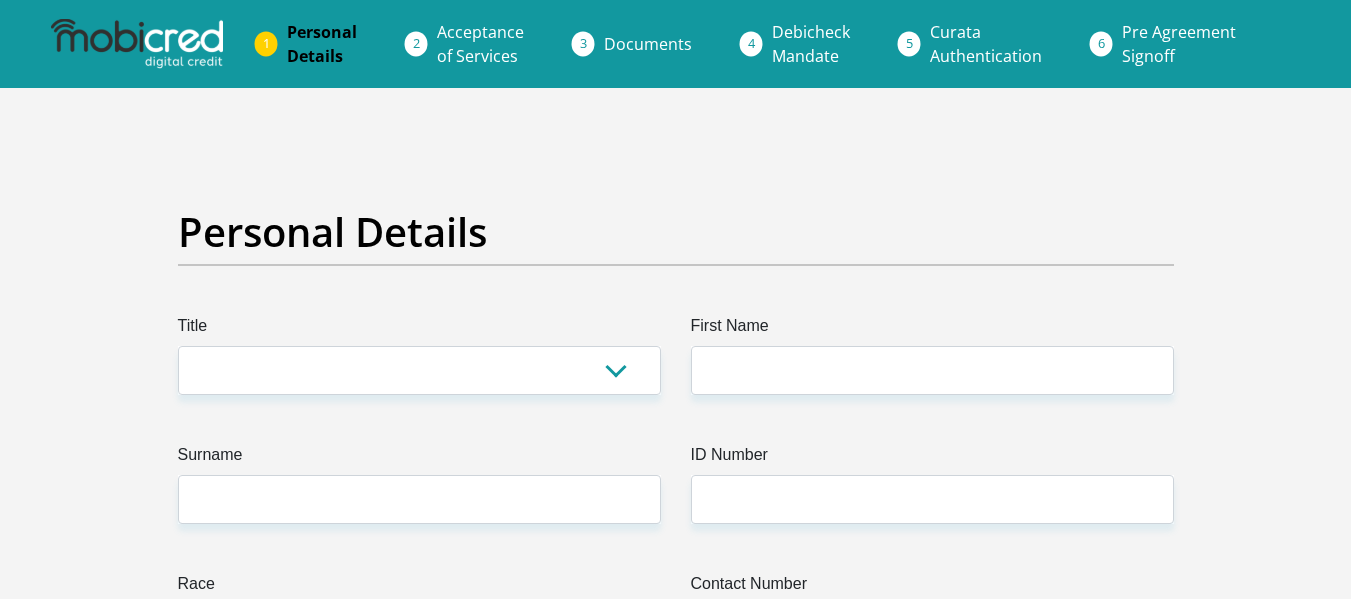 click at bounding box center (137, 44) 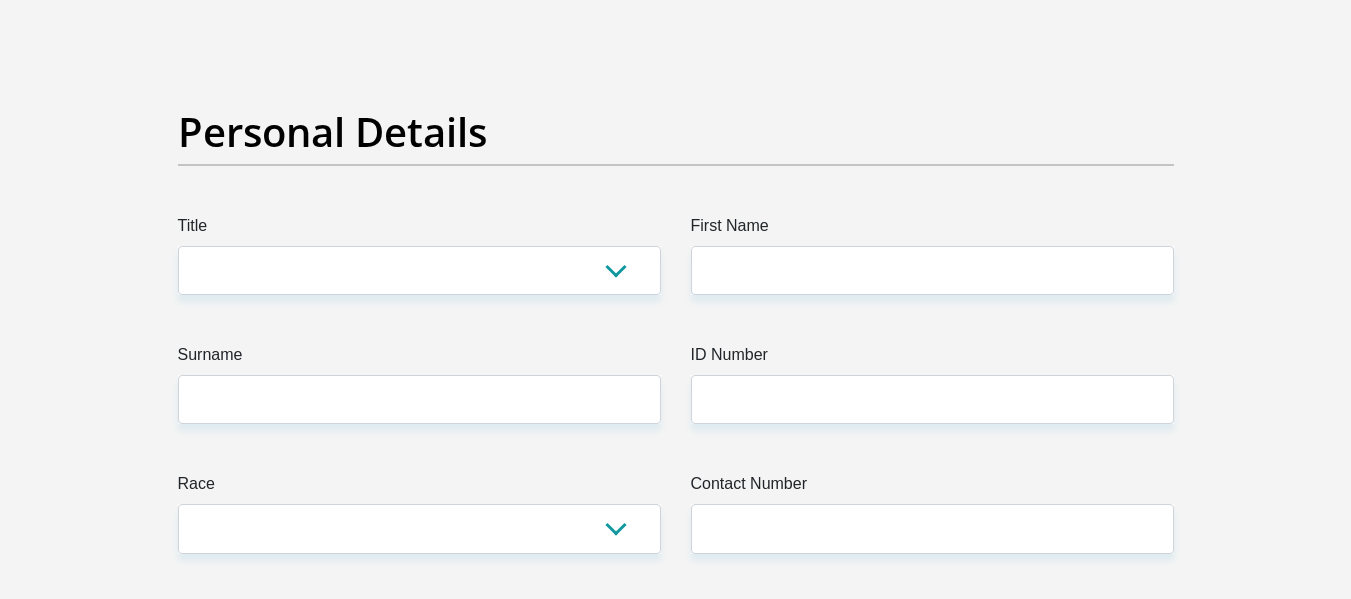 scroll, scrollTop: 0, scrollLeft: 0, axis: both 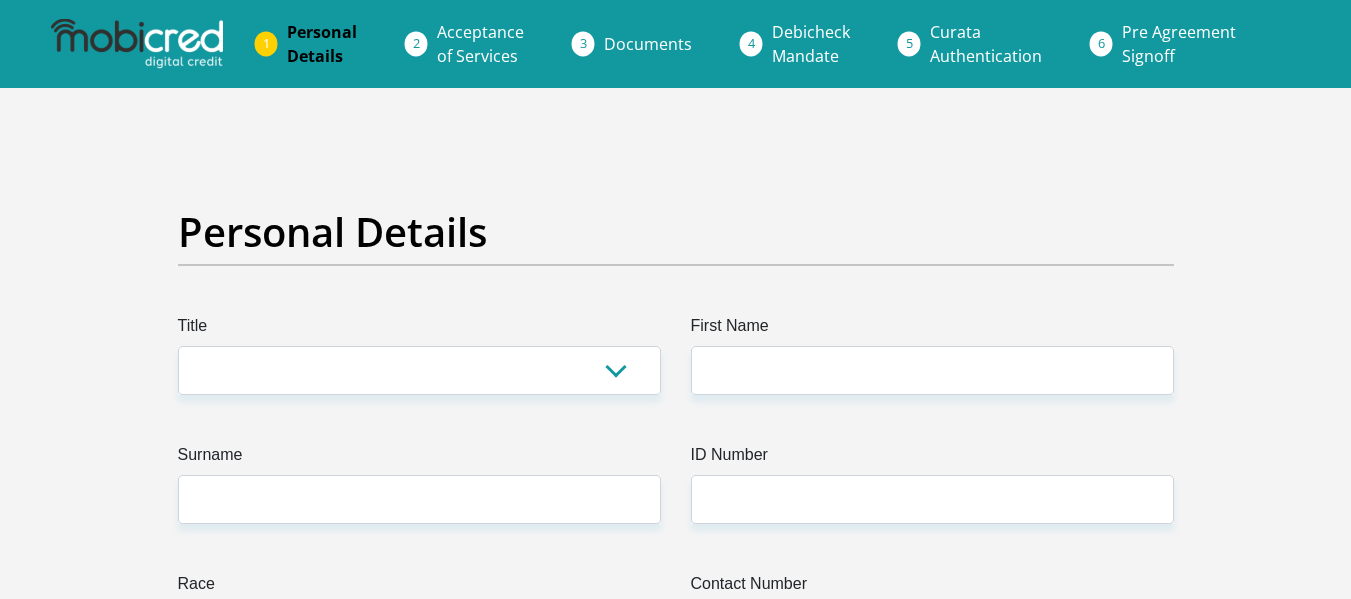 click on "Pre Agreement  Signoff" at bounding box center [1179, 44] 